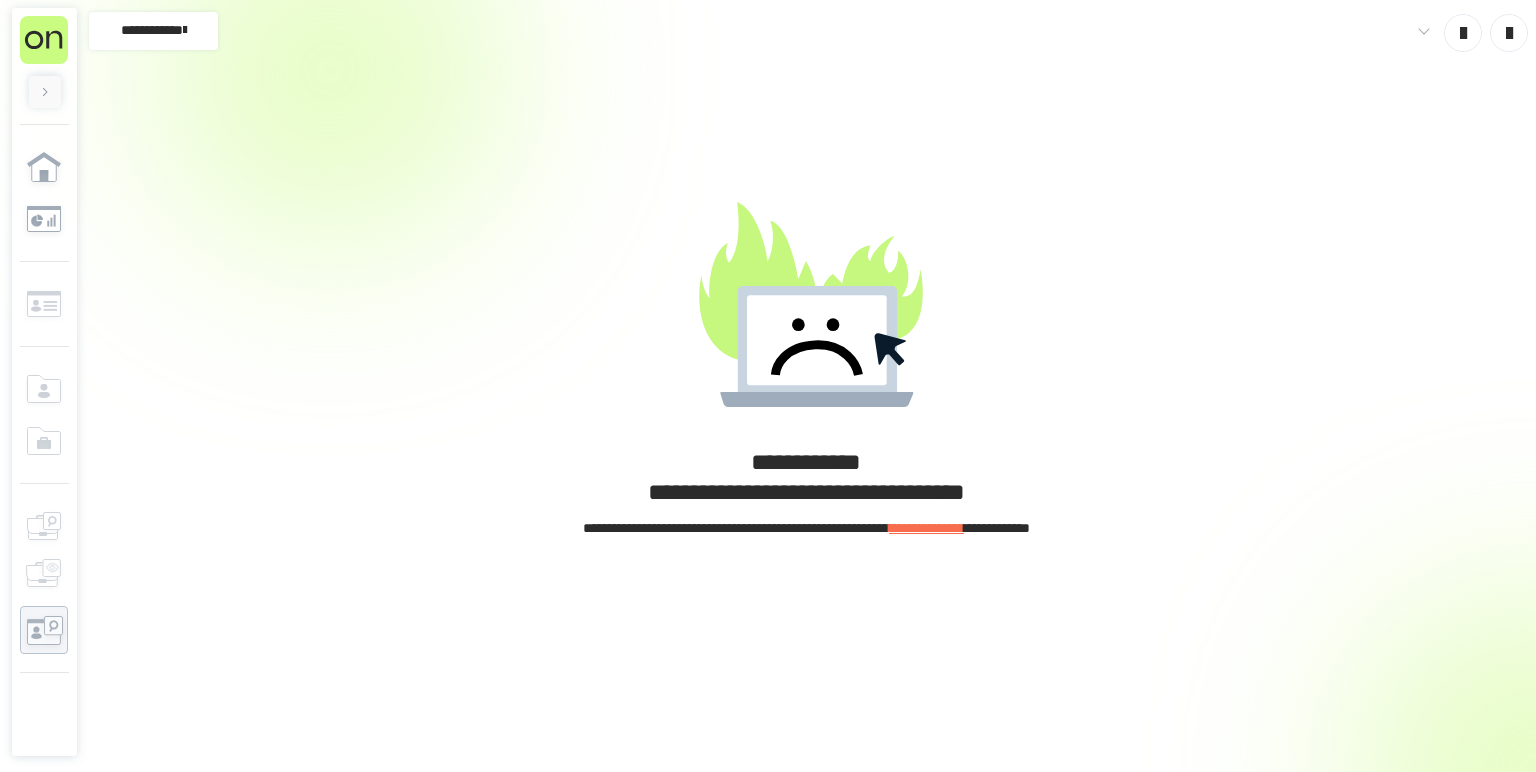 scroll, scrollTop: 0, scrollLeft: 0, axis: both 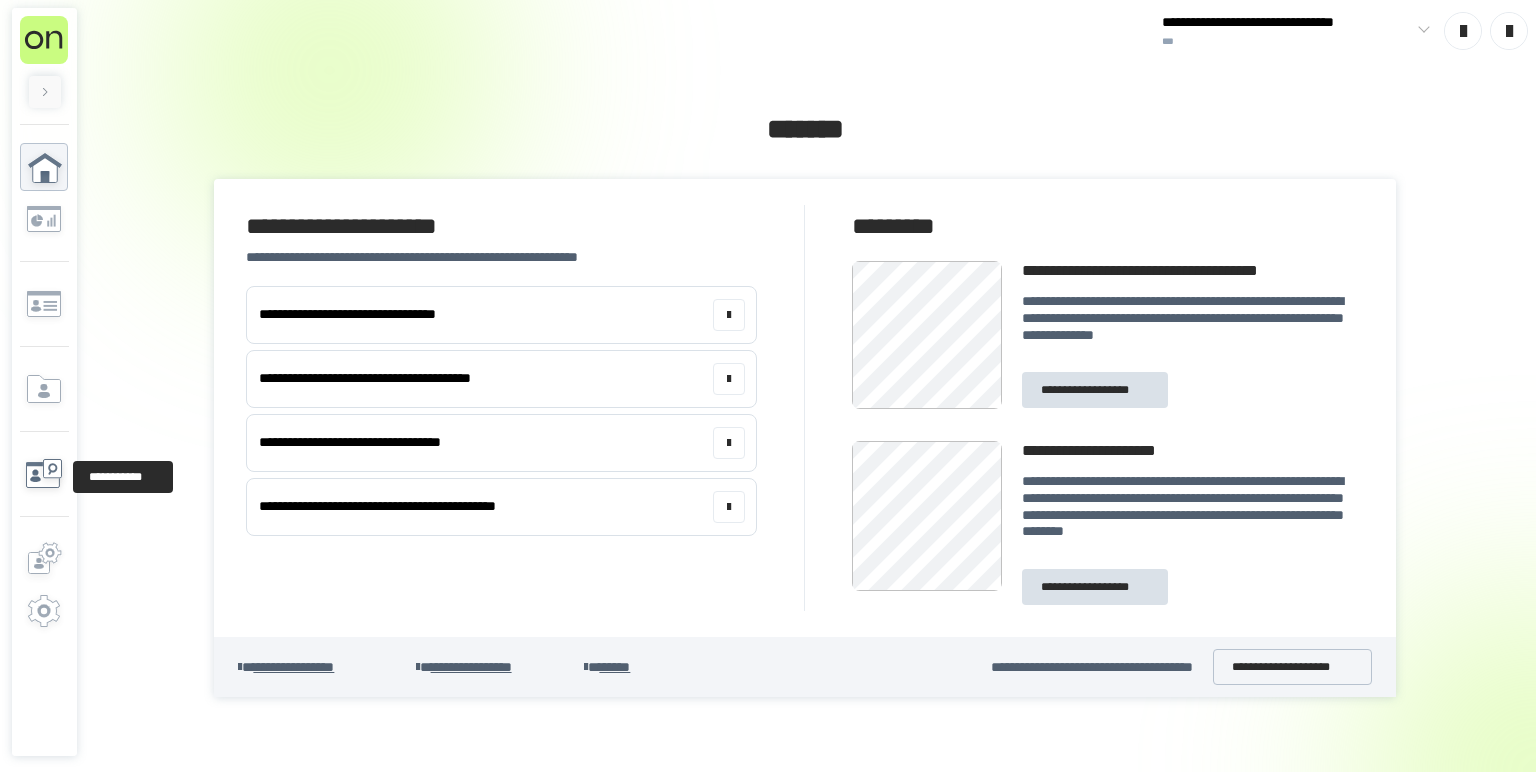 click 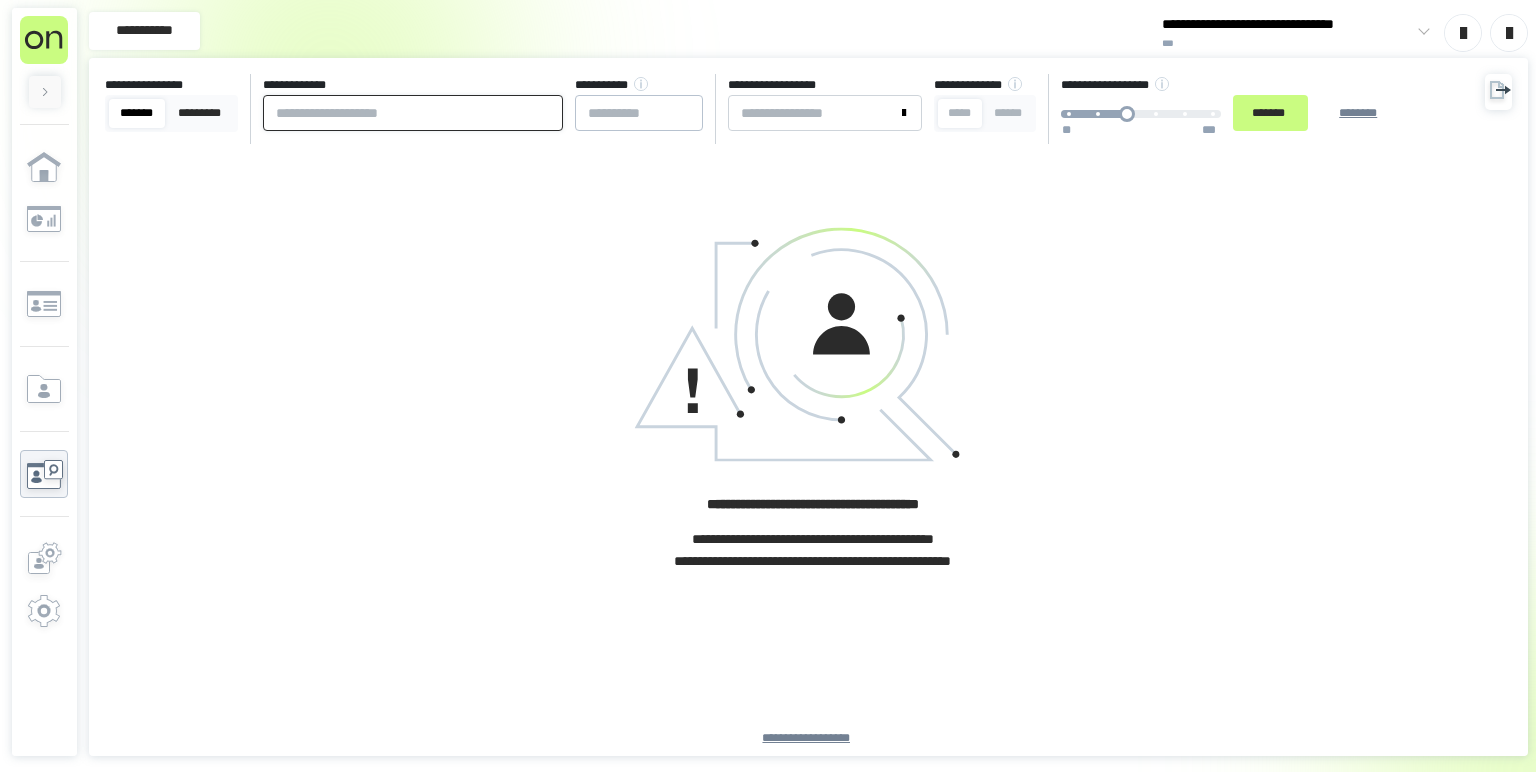 click at bounding box center [413, 113] 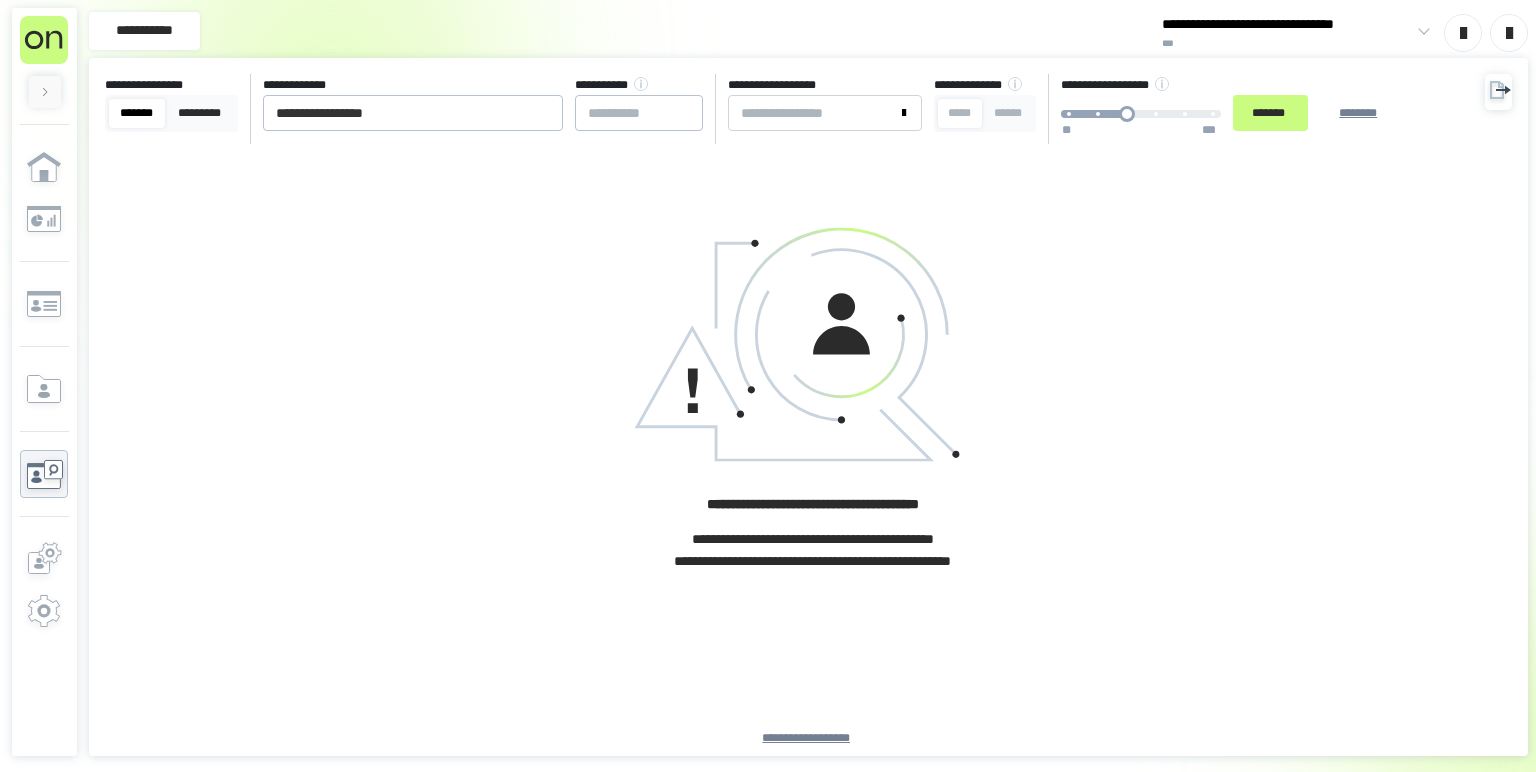 click on "**********" at bounding box center [808, 450] 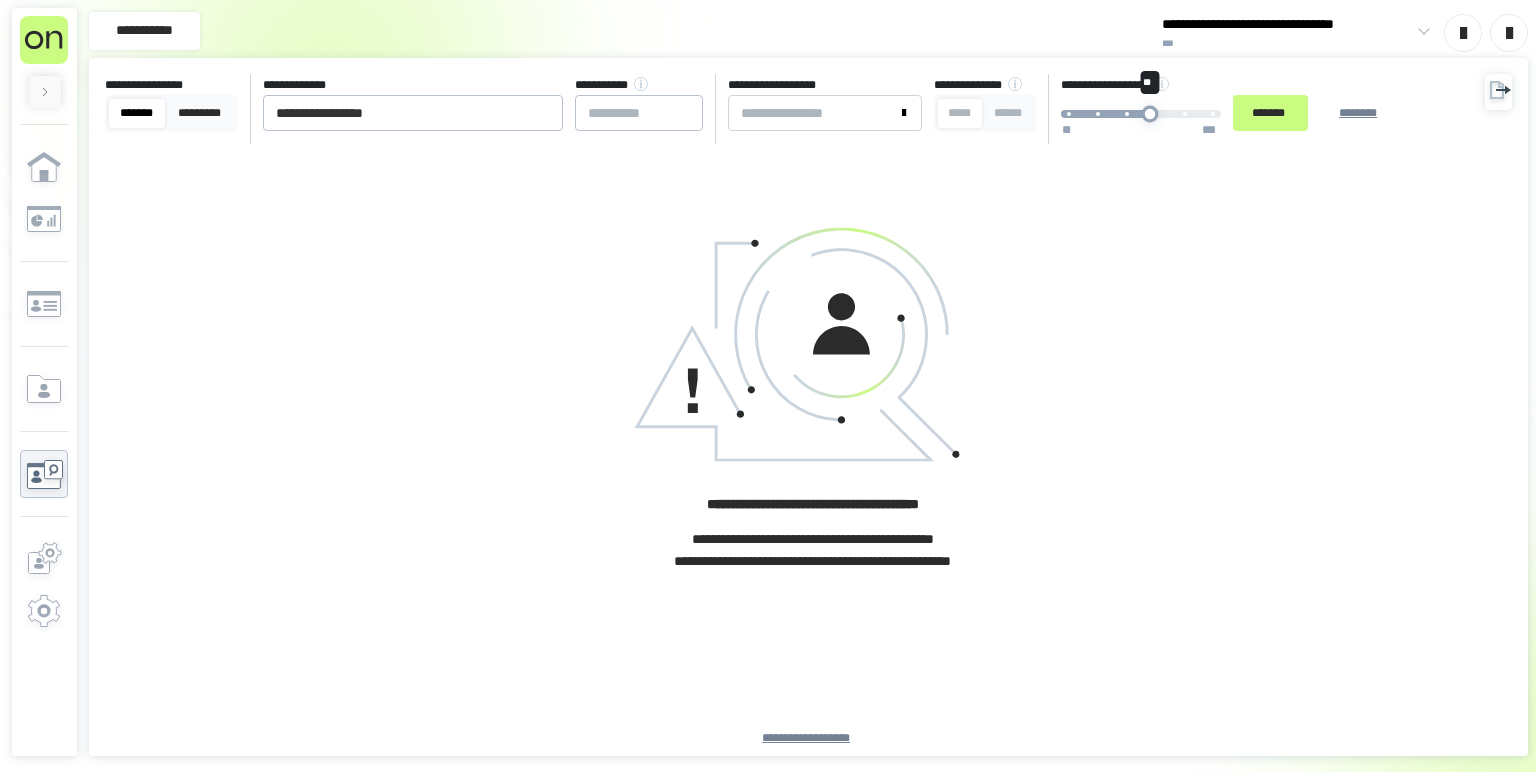 click on "** ** ***" at bounding box center (1141, 114) 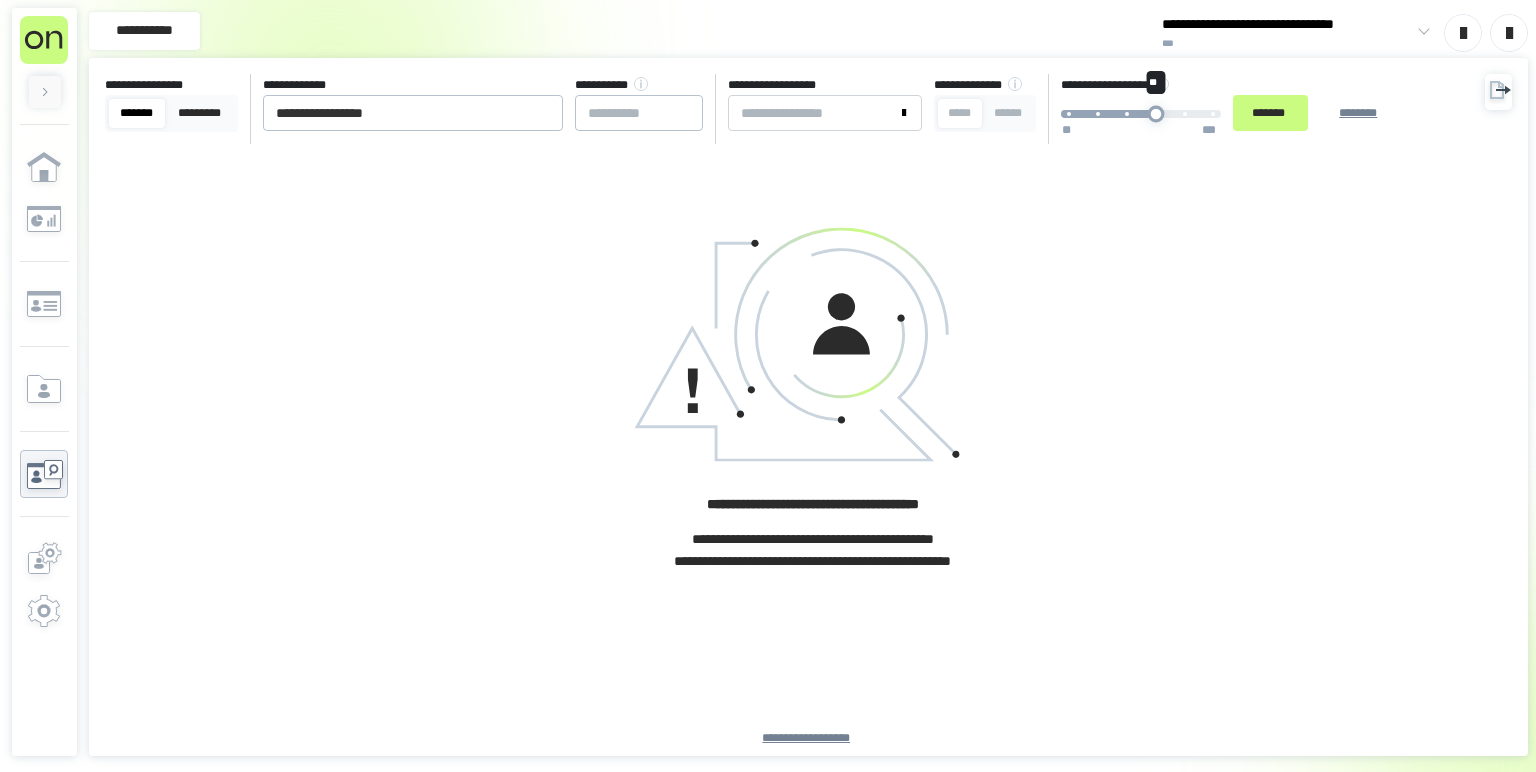 click on "**" at bounding box center (1155, 114) 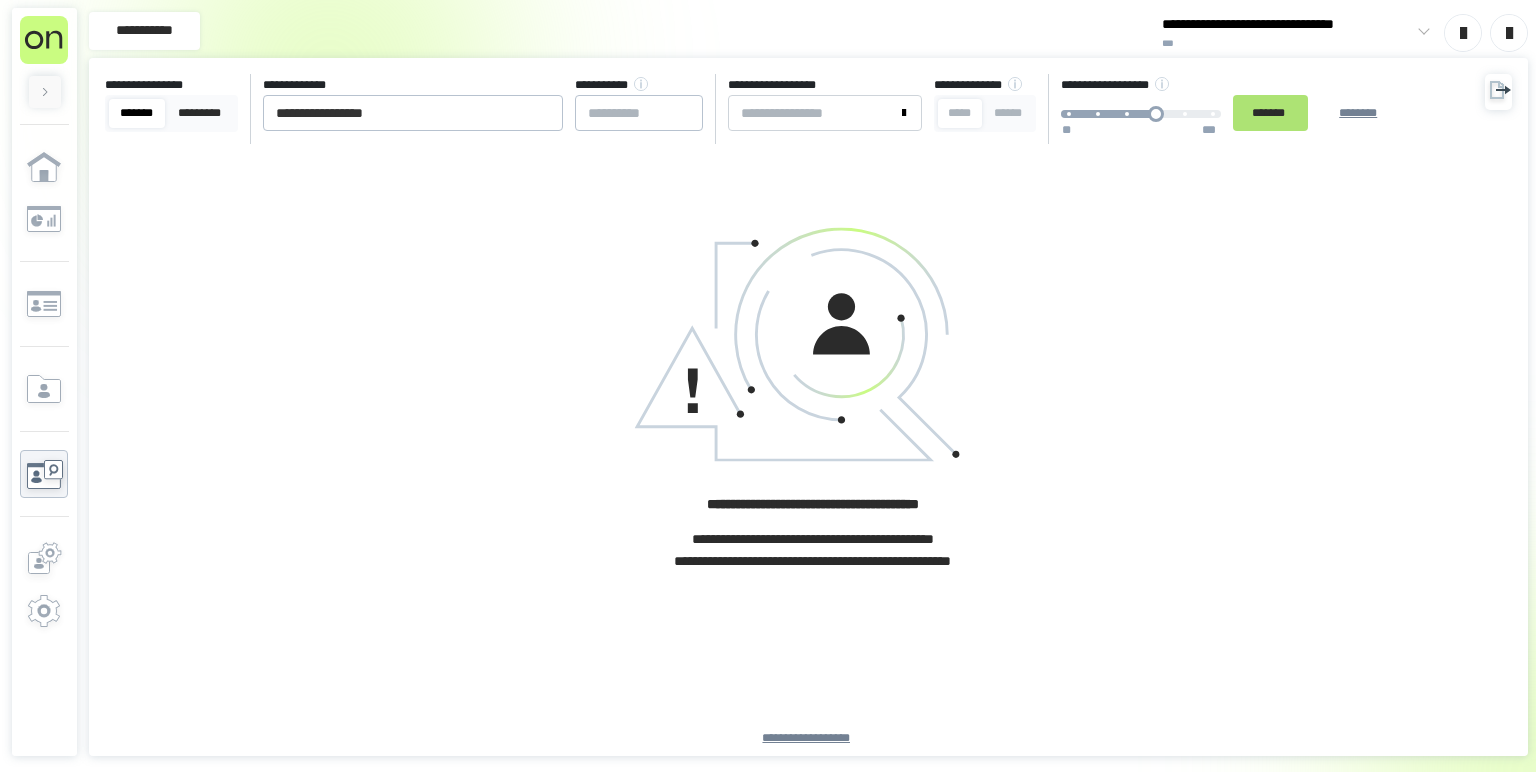 click on "*******" at bounding box center (1270, 113) 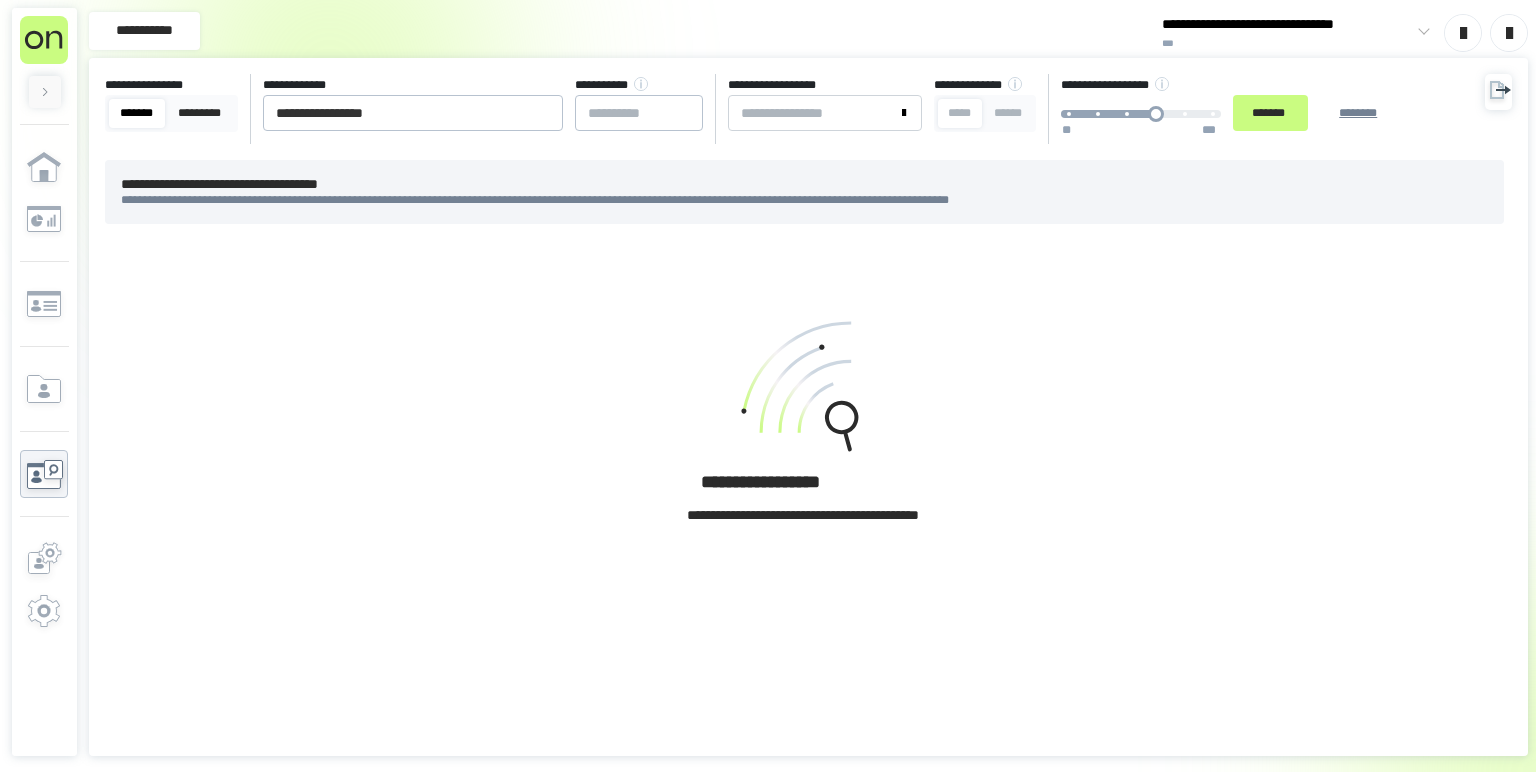 click on "**********" at bounding box center [808, 430] 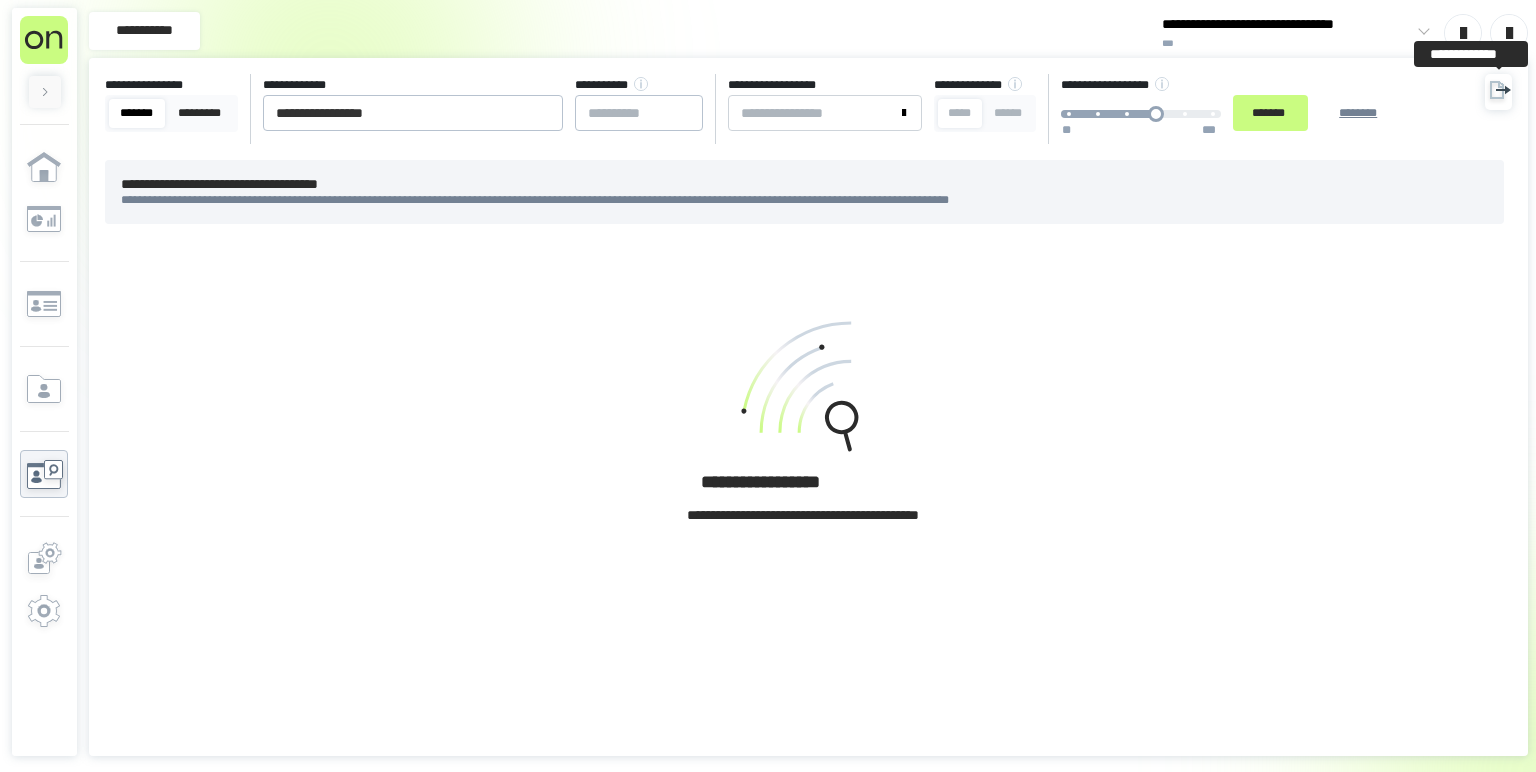 click 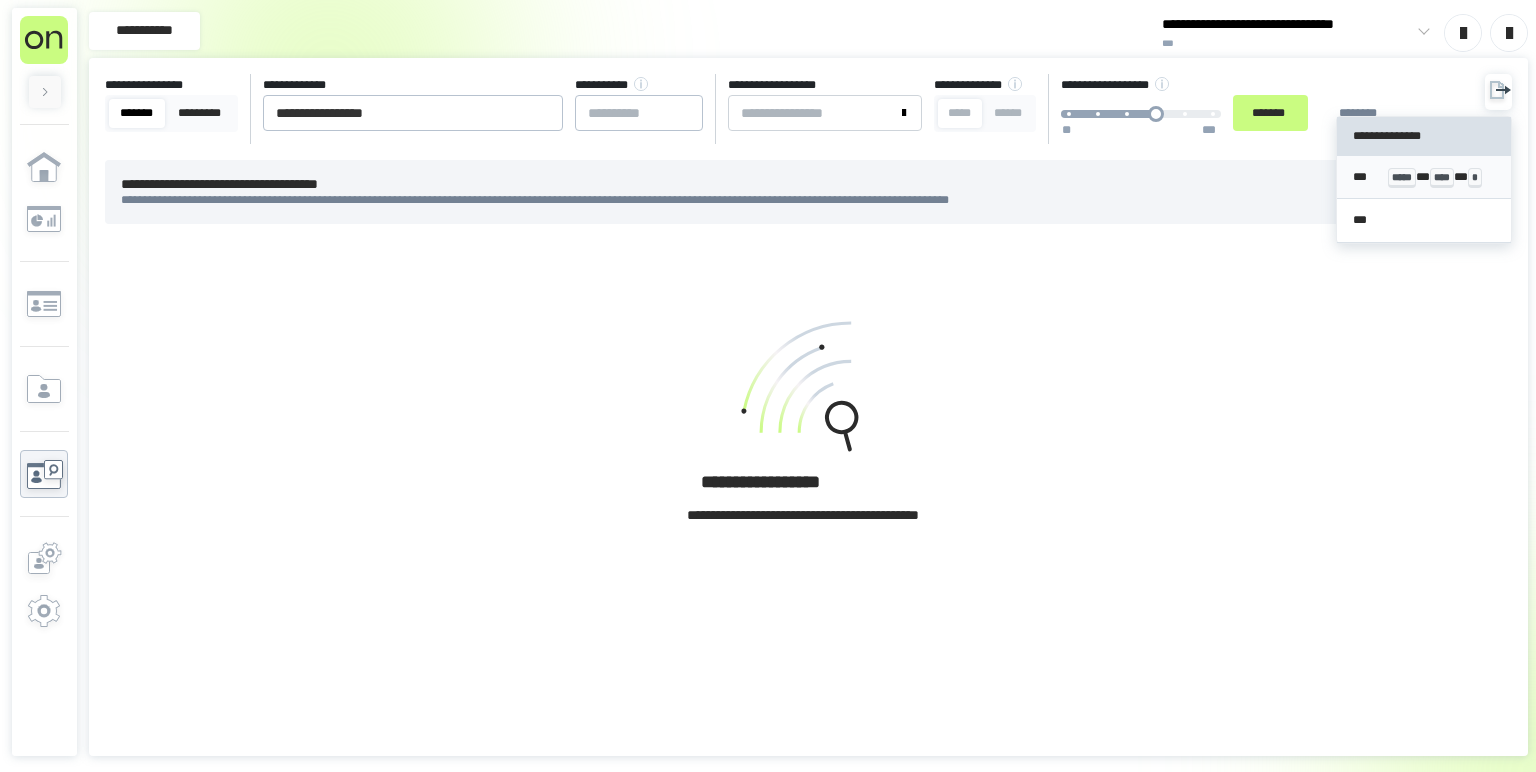 click on "*** ***** * **** *   *" at bounding box center (1424, 177) 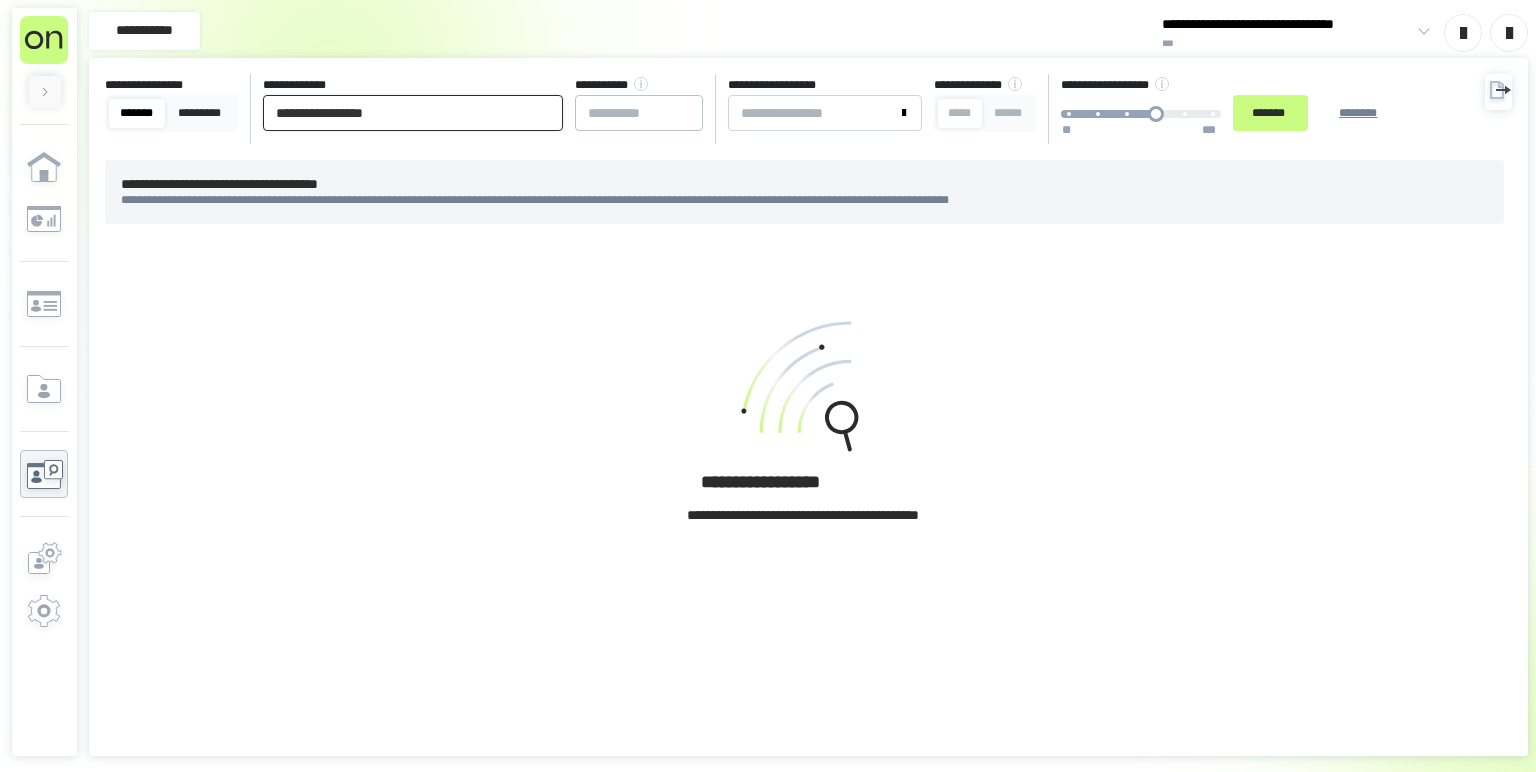 click on "**********" at bounding box center (413, 113) 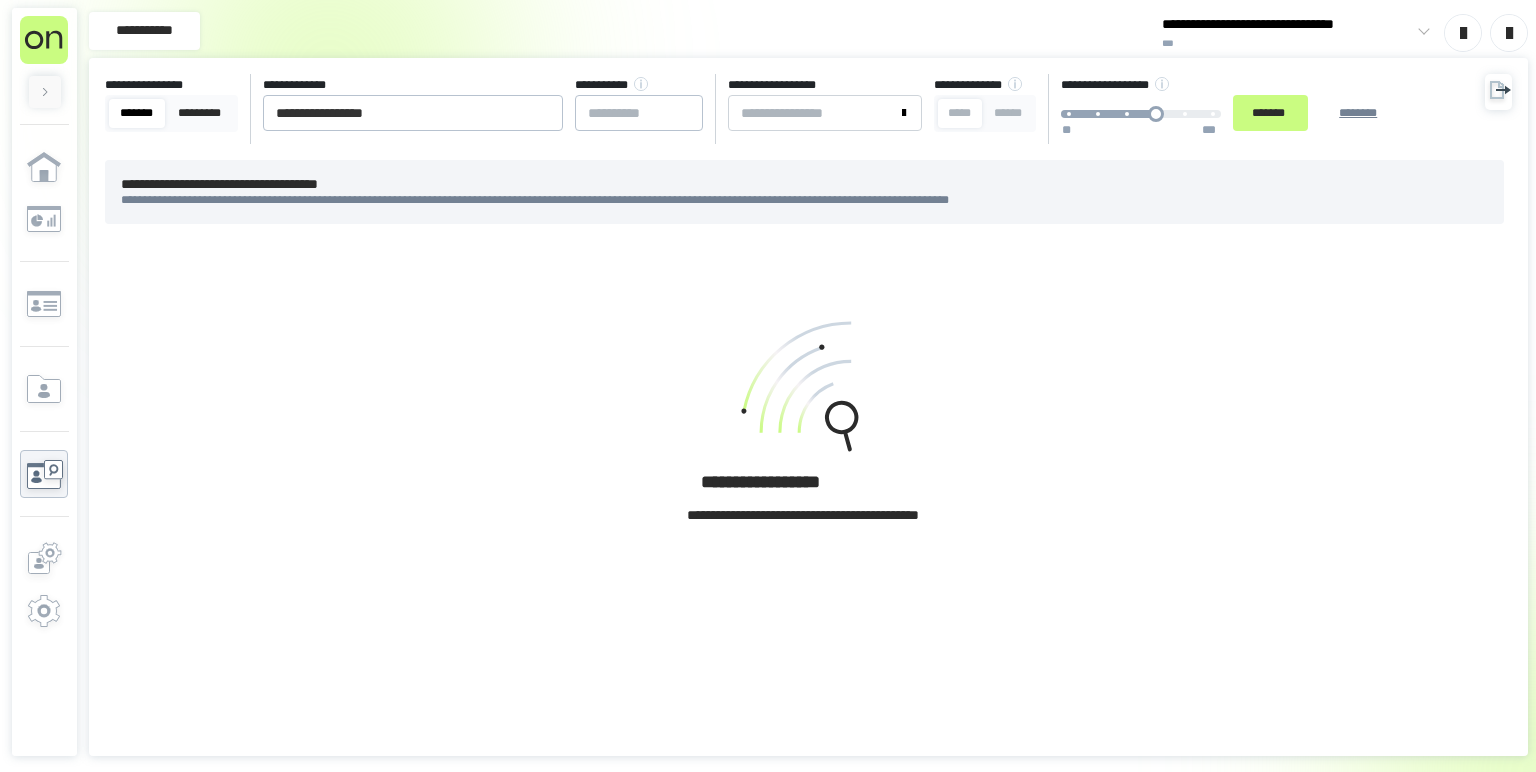click on "**********" at bounding box center (808, 430) 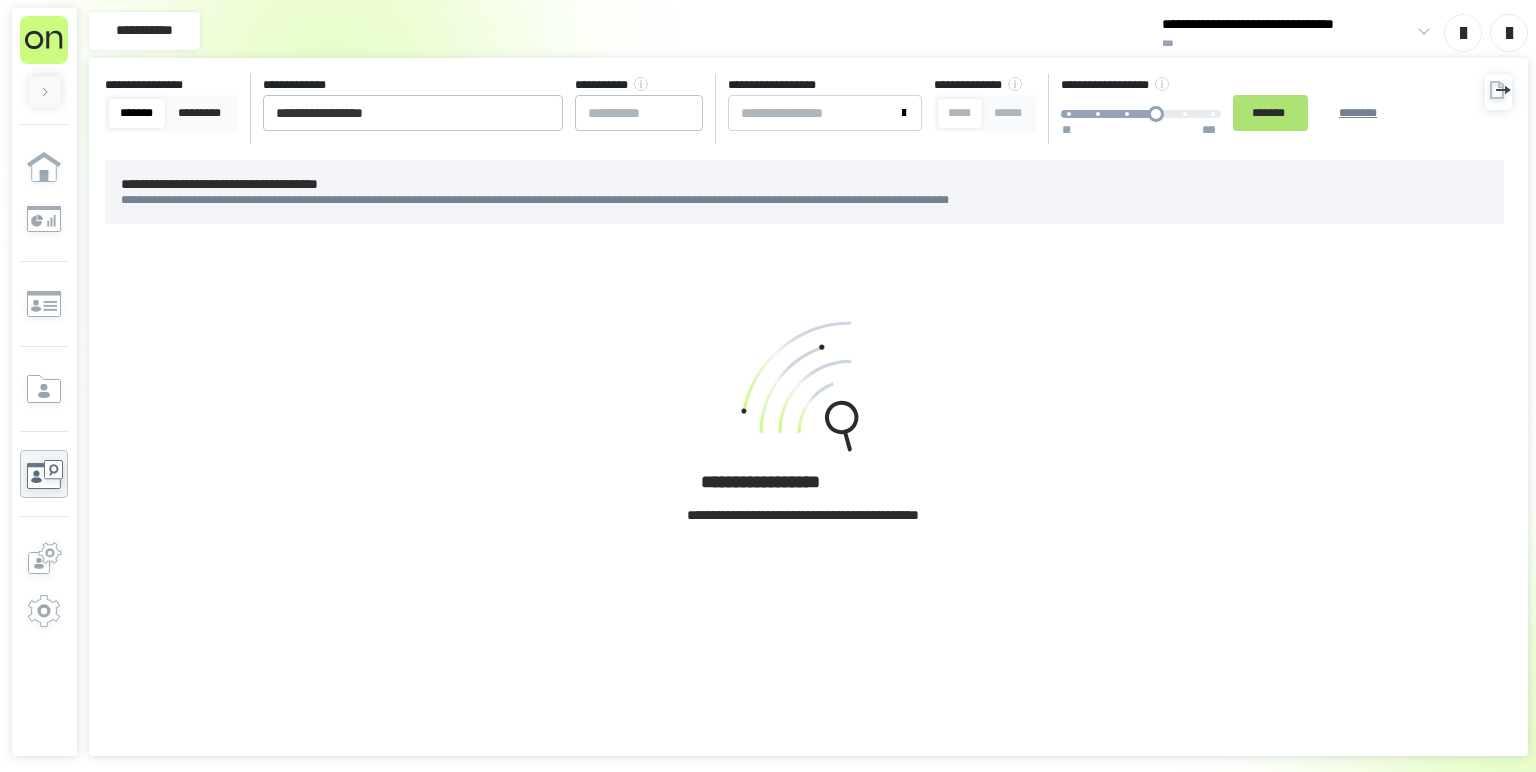 click on "*******" at bounding box center (1270, 113) 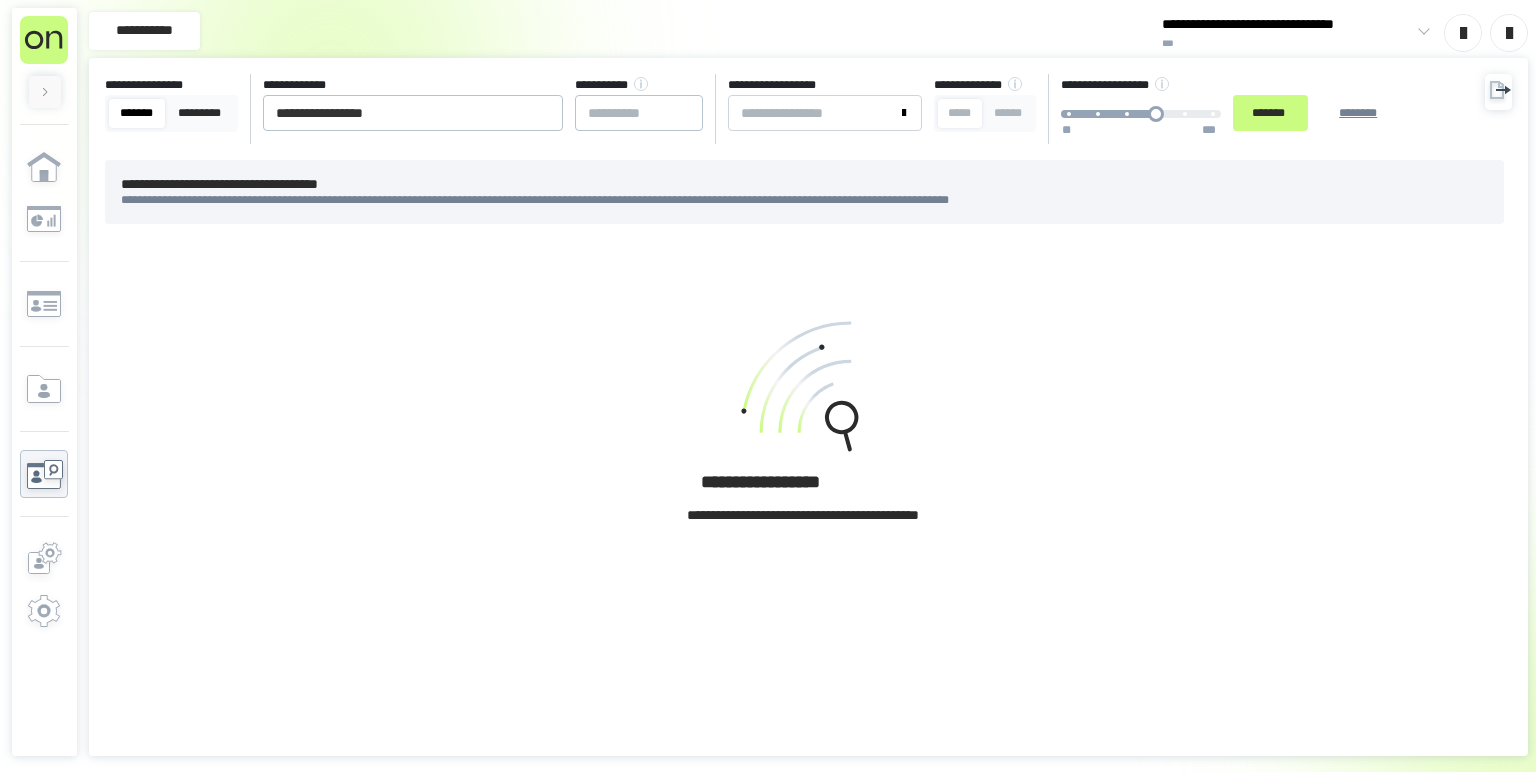 click on "**********" at bounding box center [808, 430] 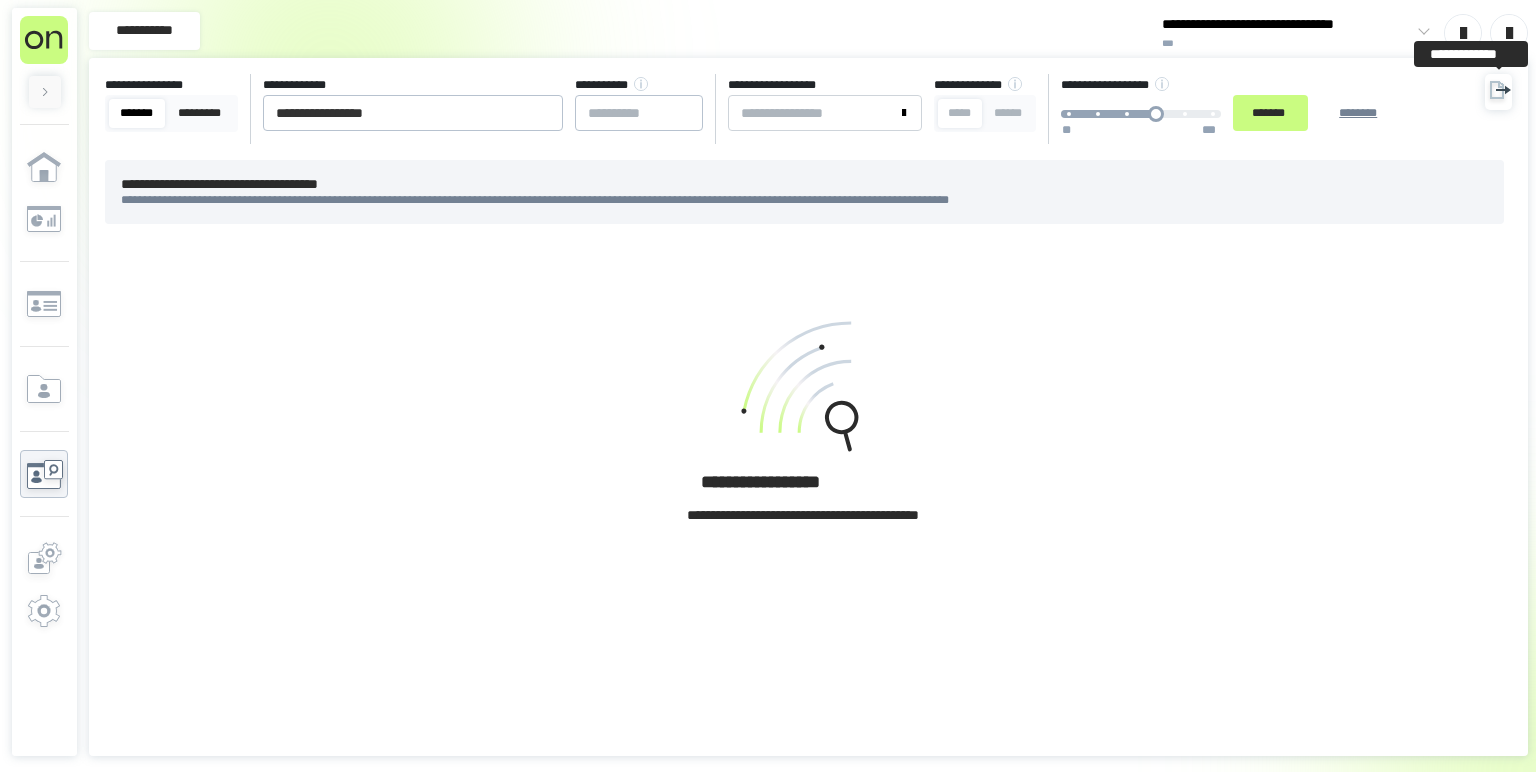 click 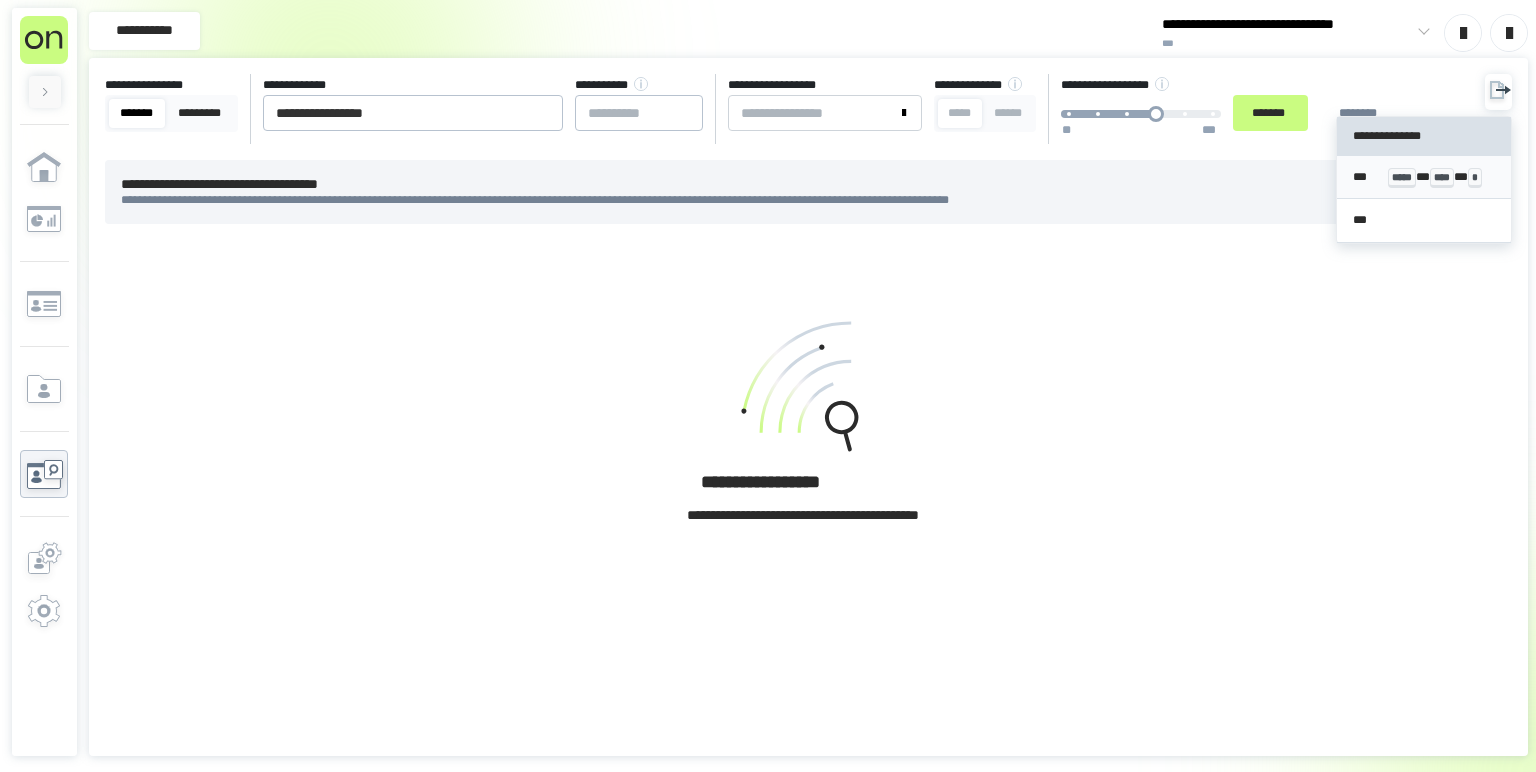click on "*** ***** * **** *   *" at bounding box center (1424, 178) 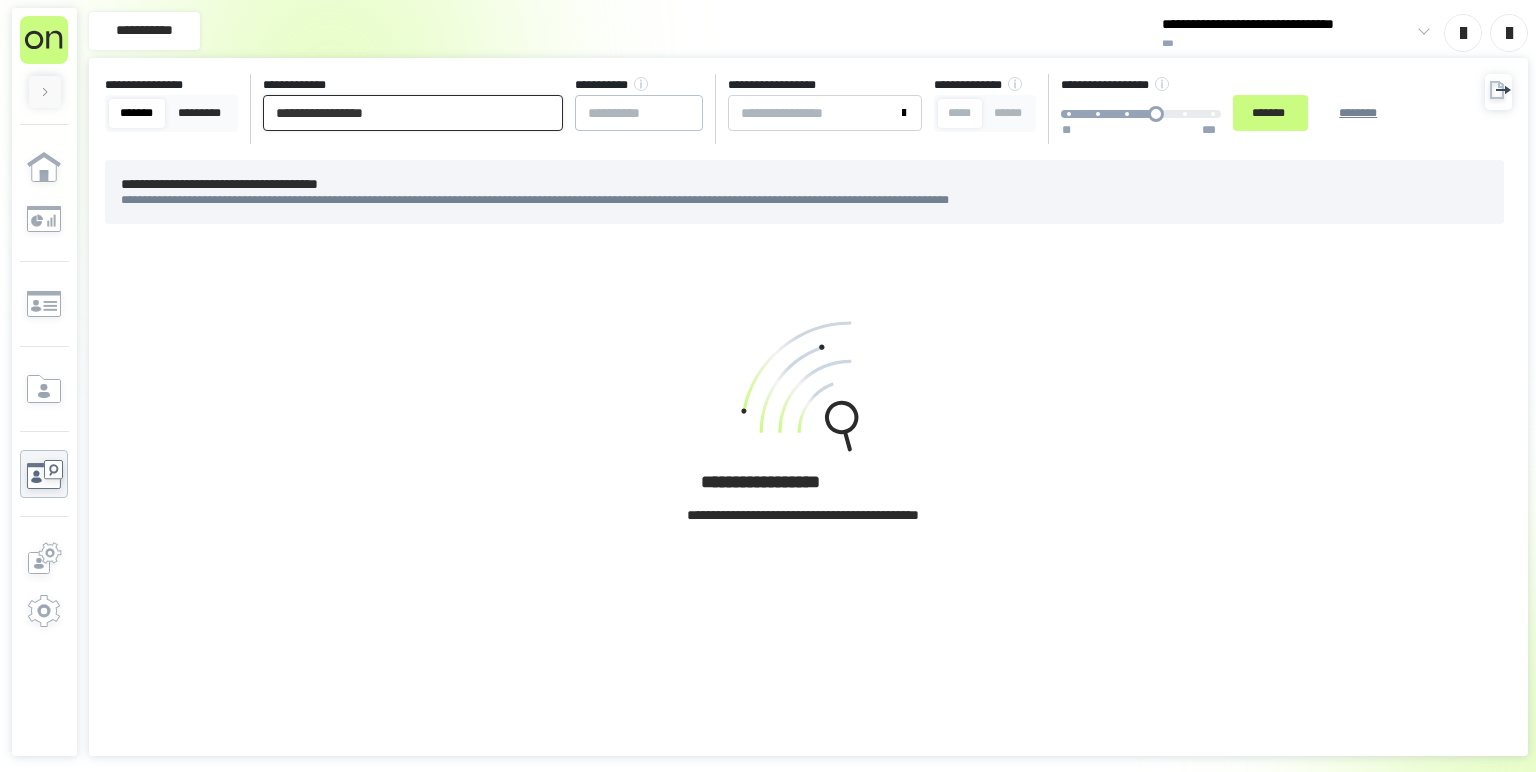 click on "**********" at bounding box center (413, 113) 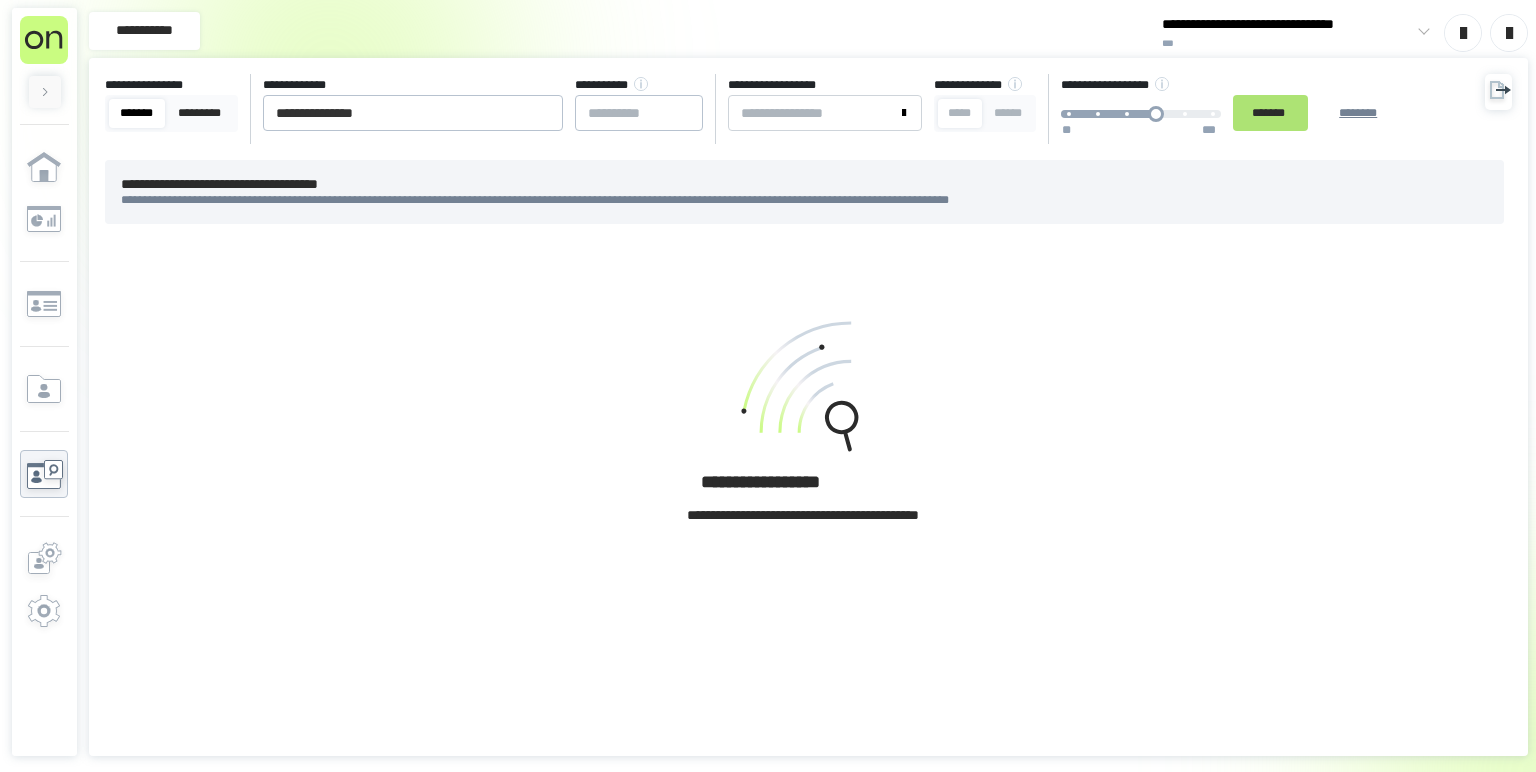 click on "*******" at bounding box center [1270, 113] 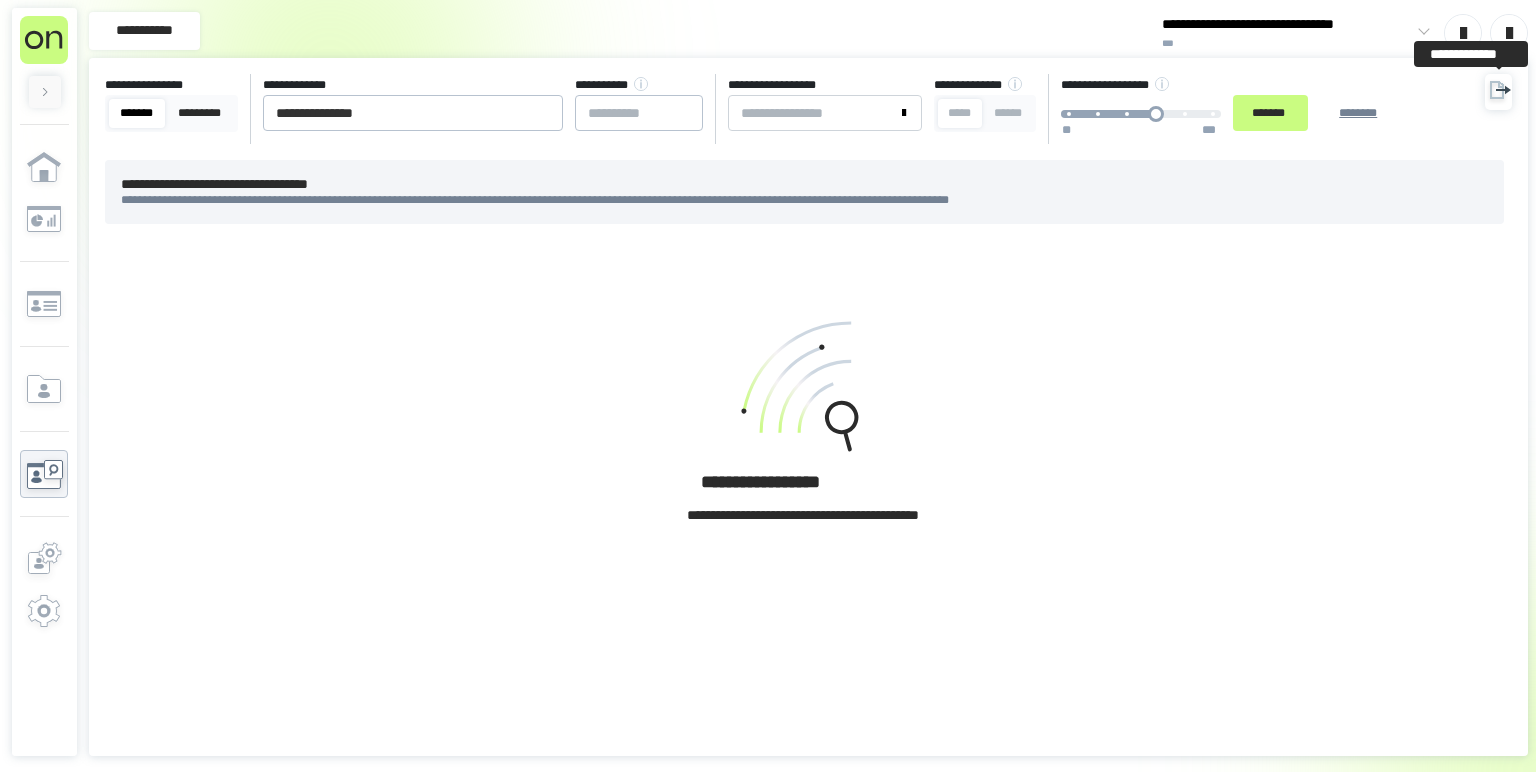 click 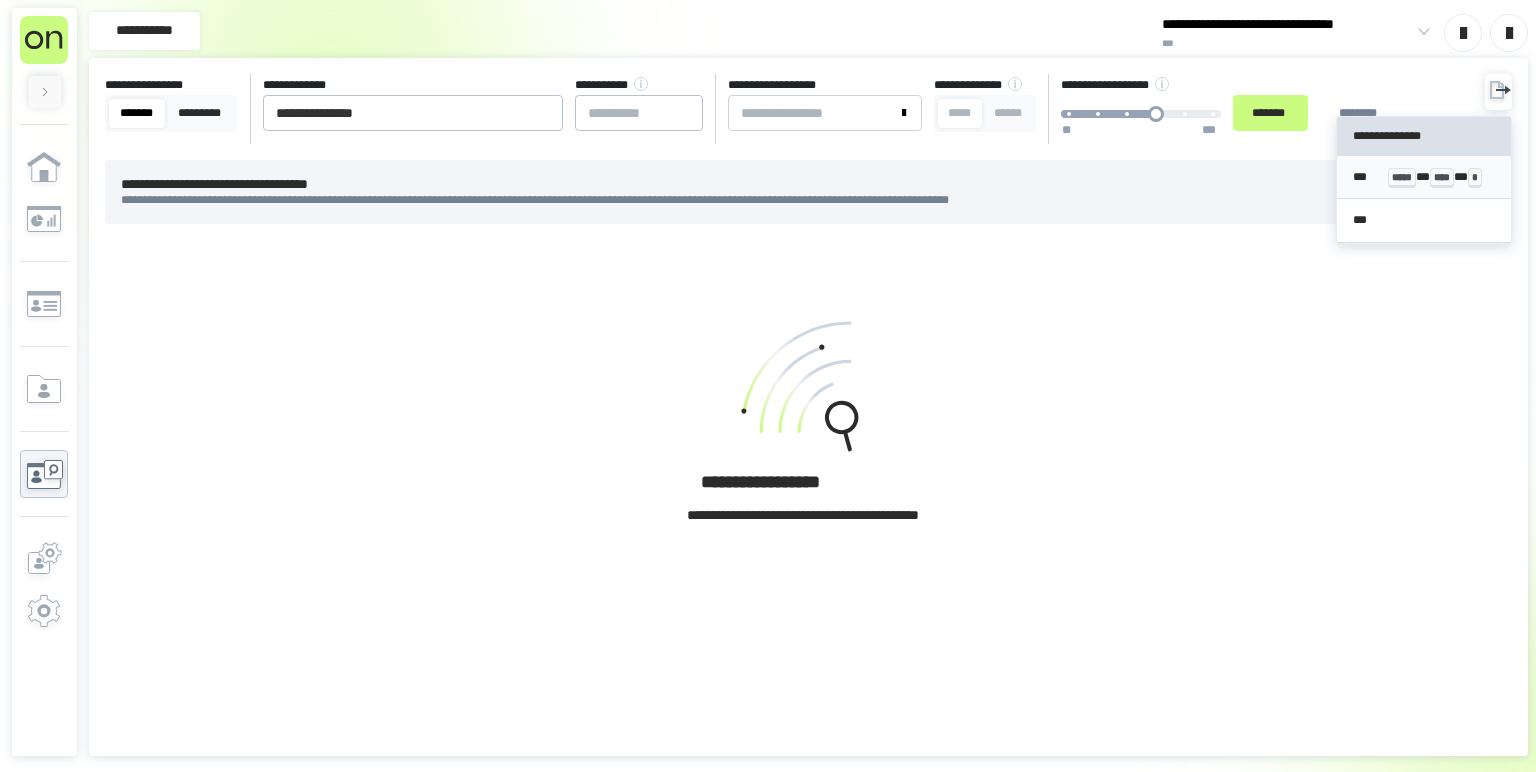 click on "*** ***** * **** *   *" at bounding box center (1424, 177) 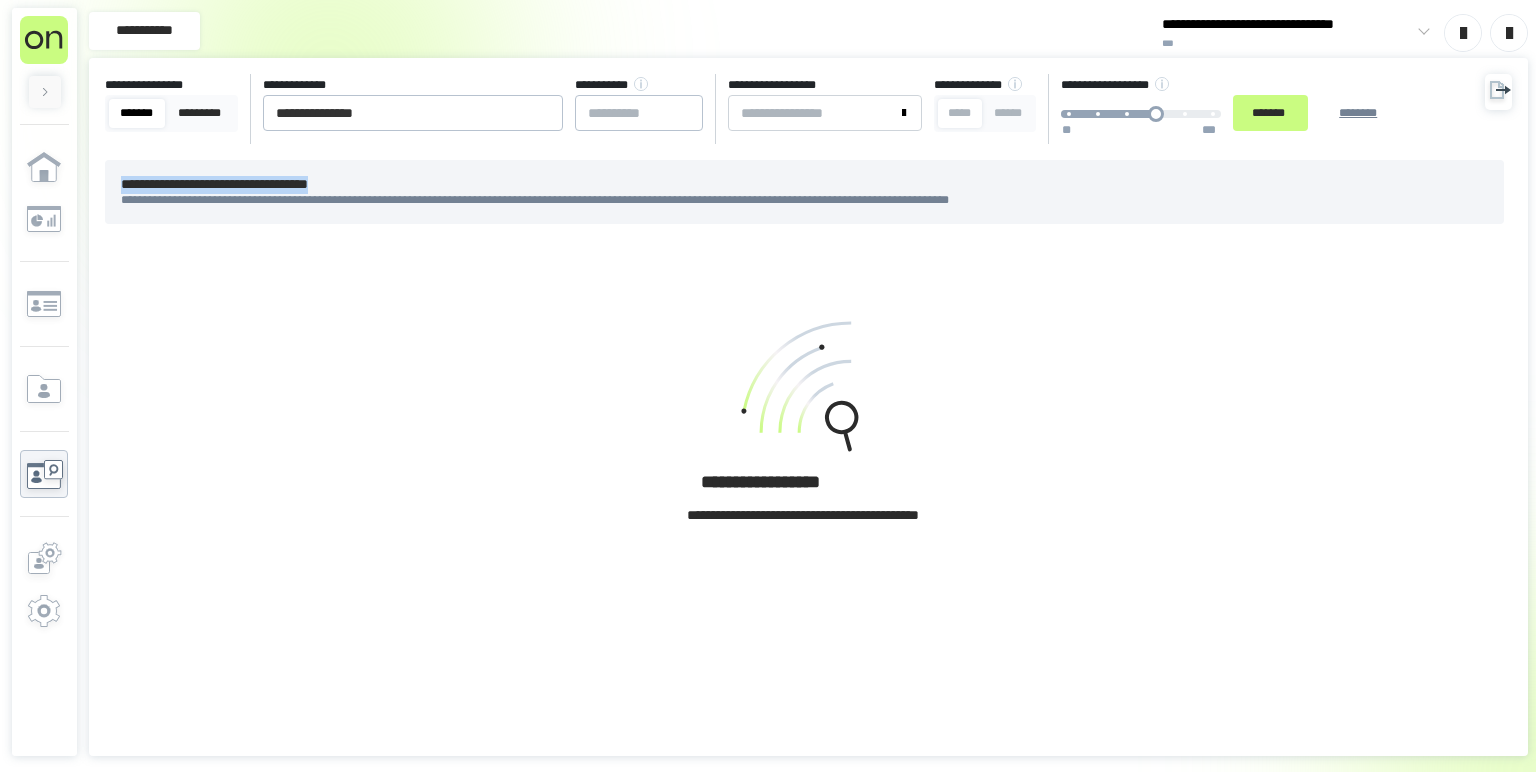 drag, startPoint x: 453, startPoint y: 142, endPoint x: 486, endPoint y: 184, distance: 53.413483 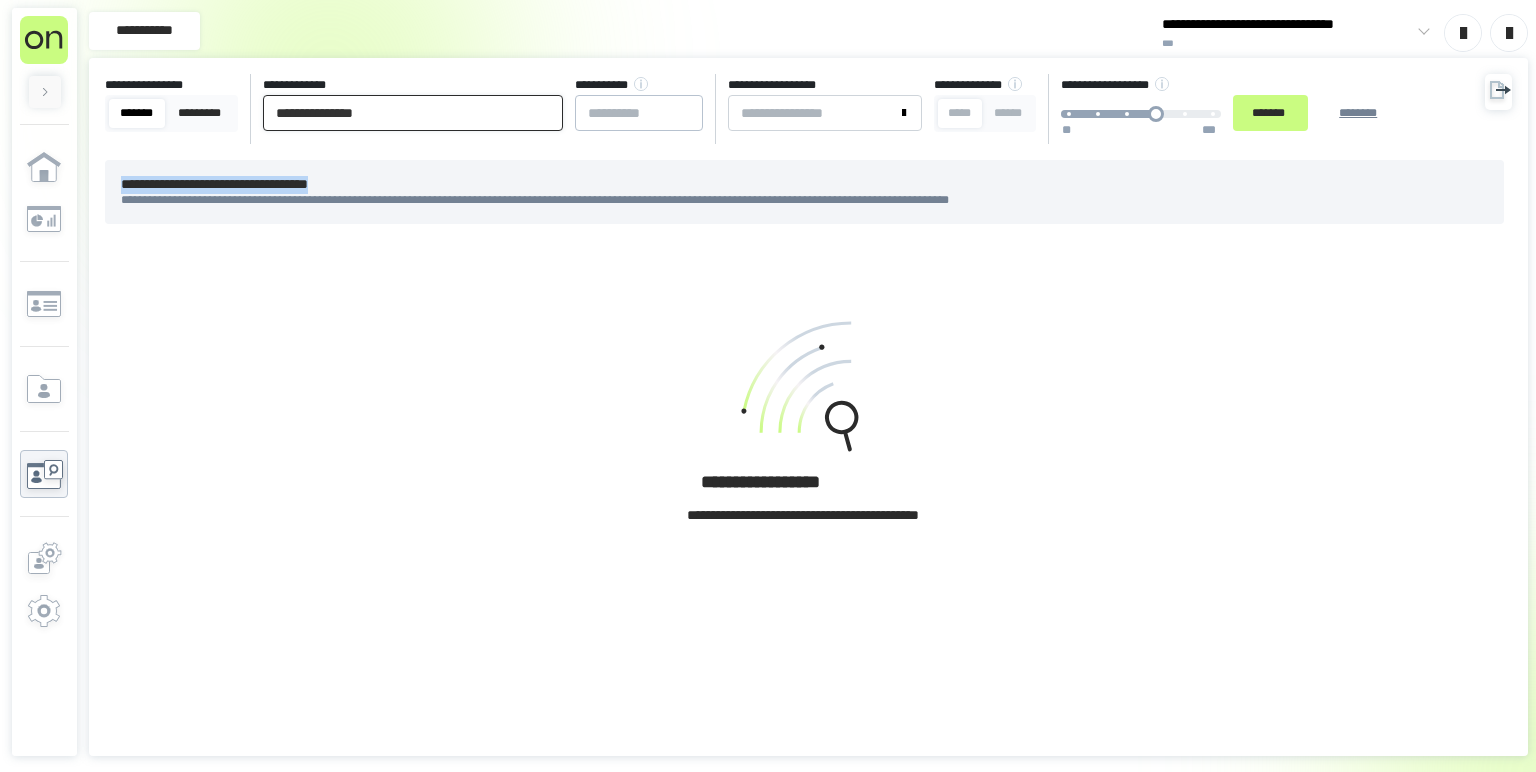 click on "**********" at bounding box center [413, 113] 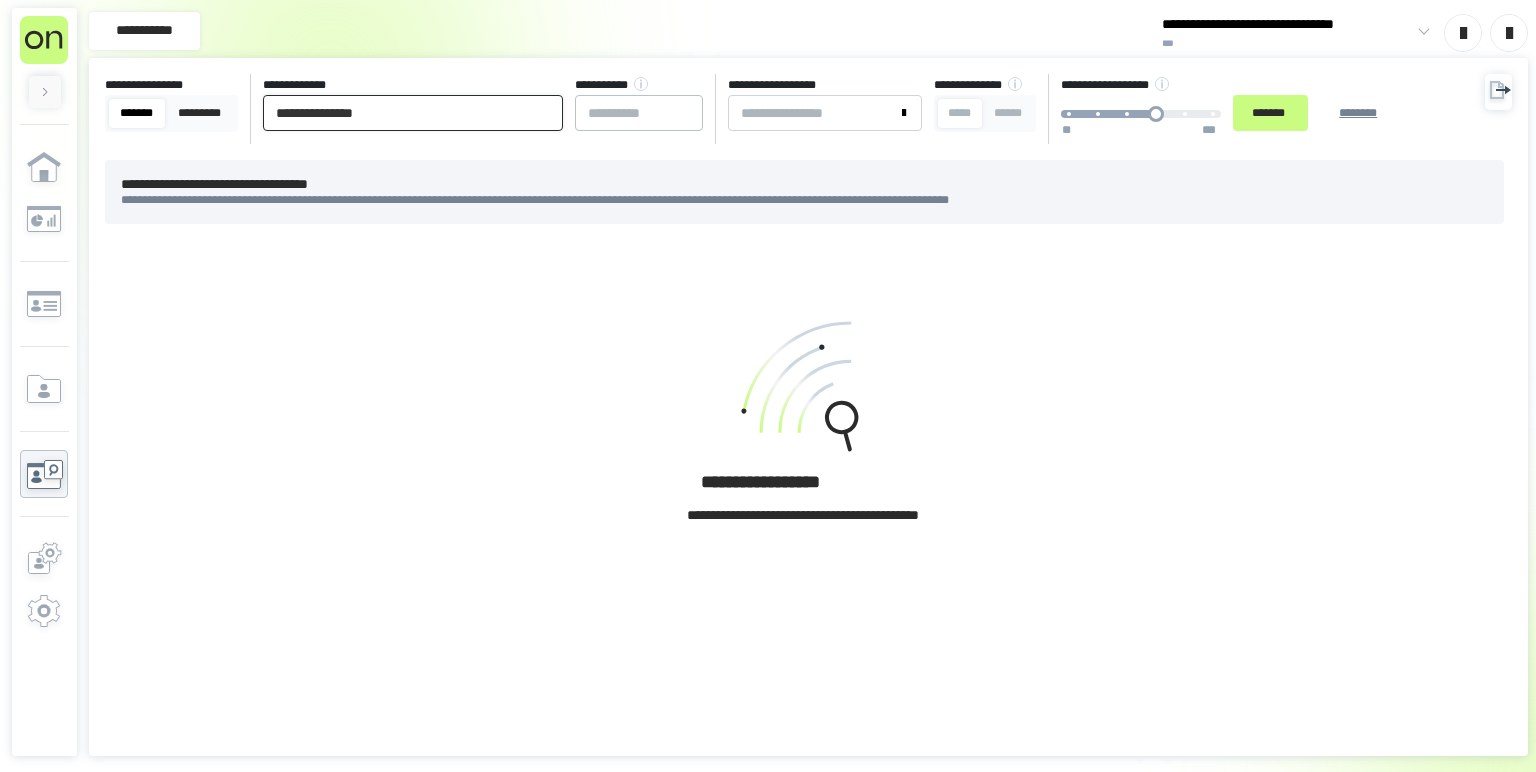 click on "**********" at bounding box center [413, 113] 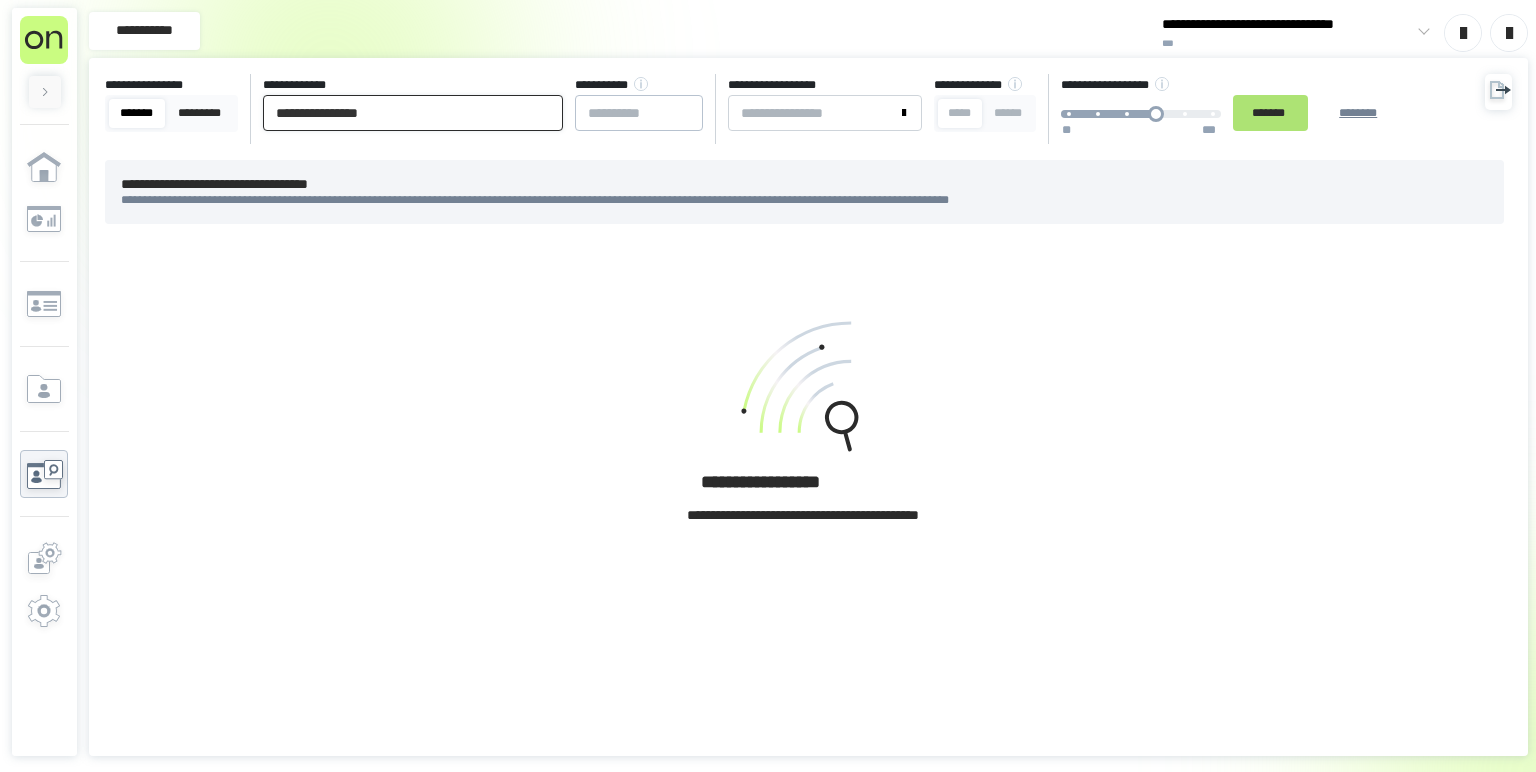 type on "**********" 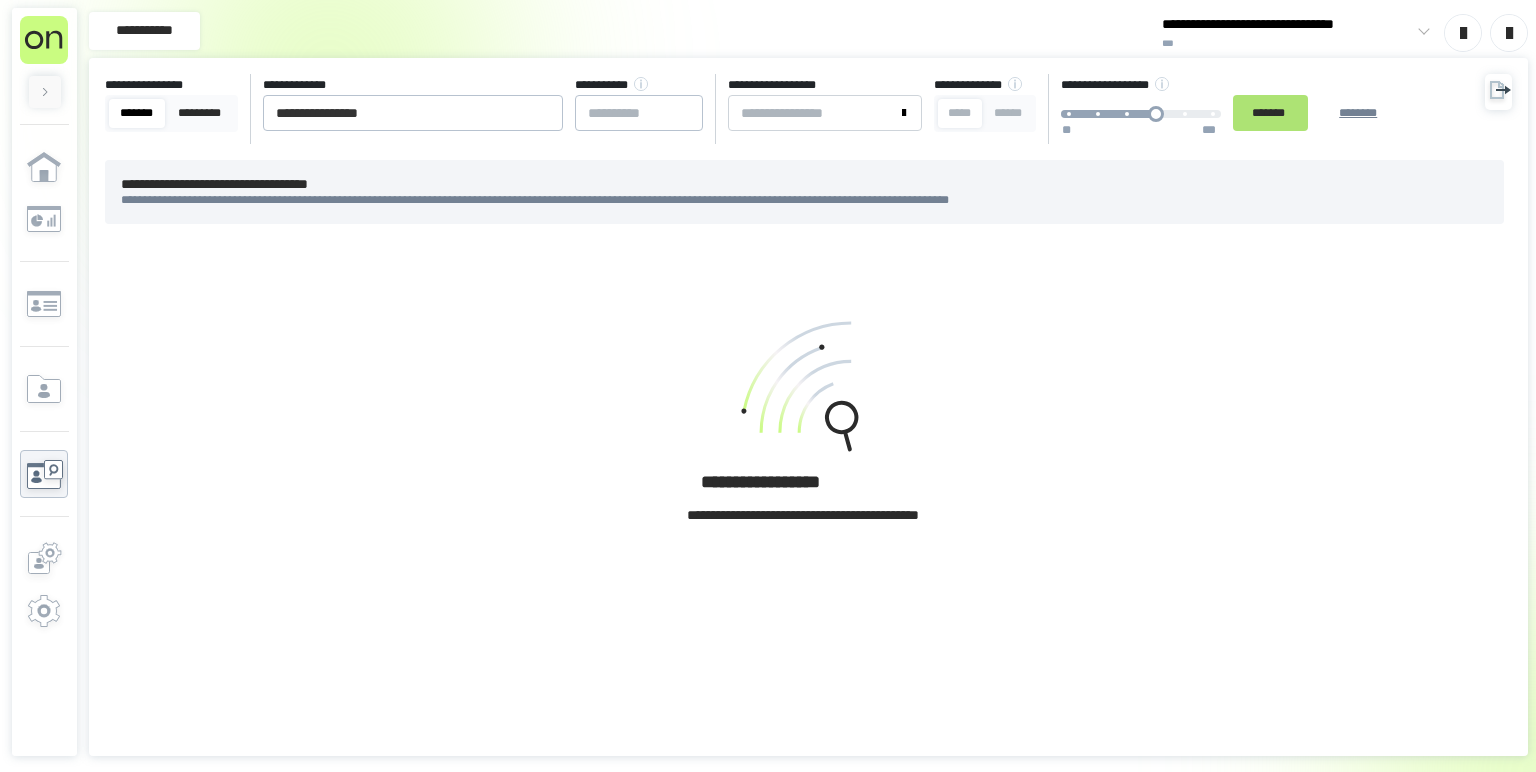 click on "*******" at bounding box center [1270, 113] 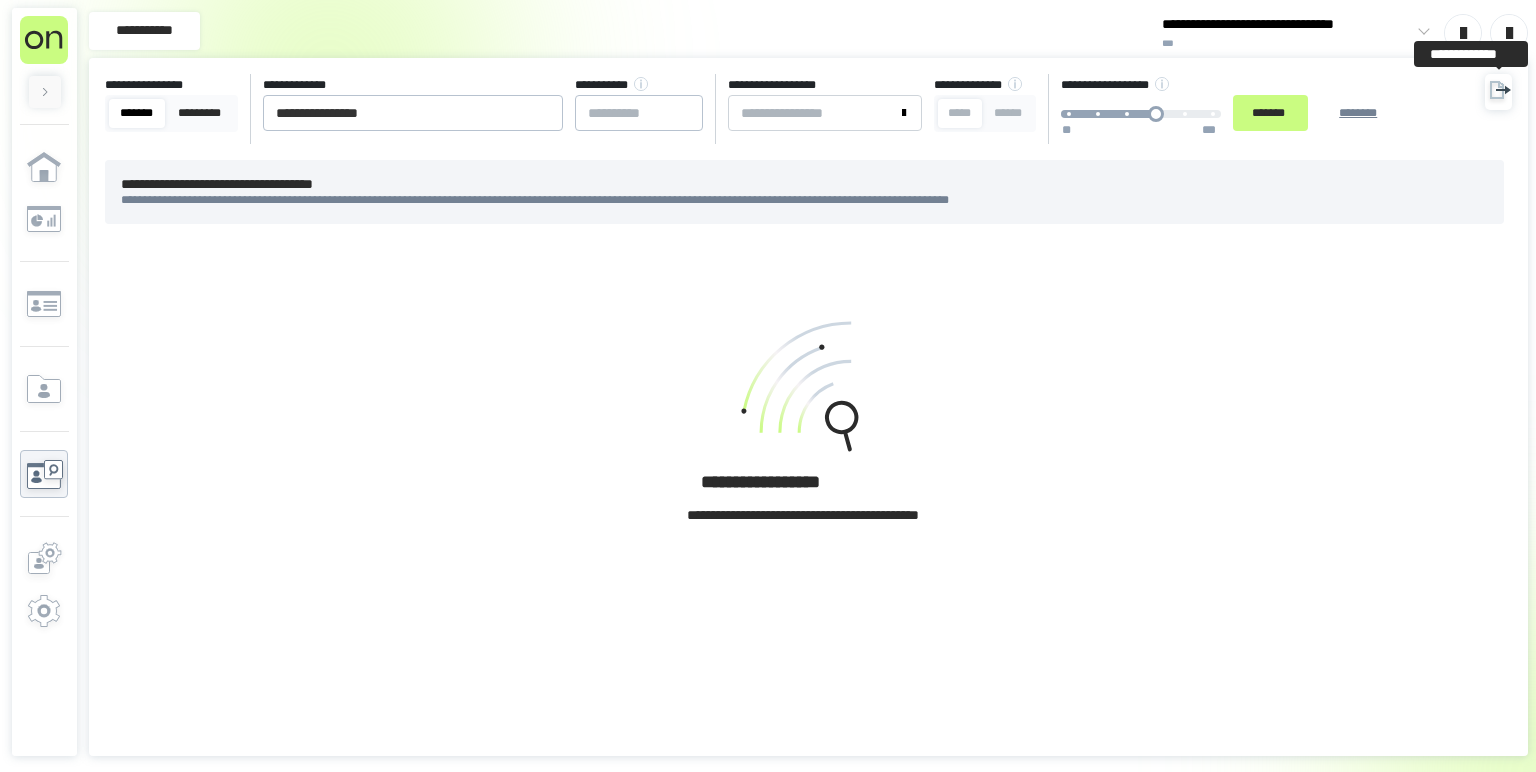 click 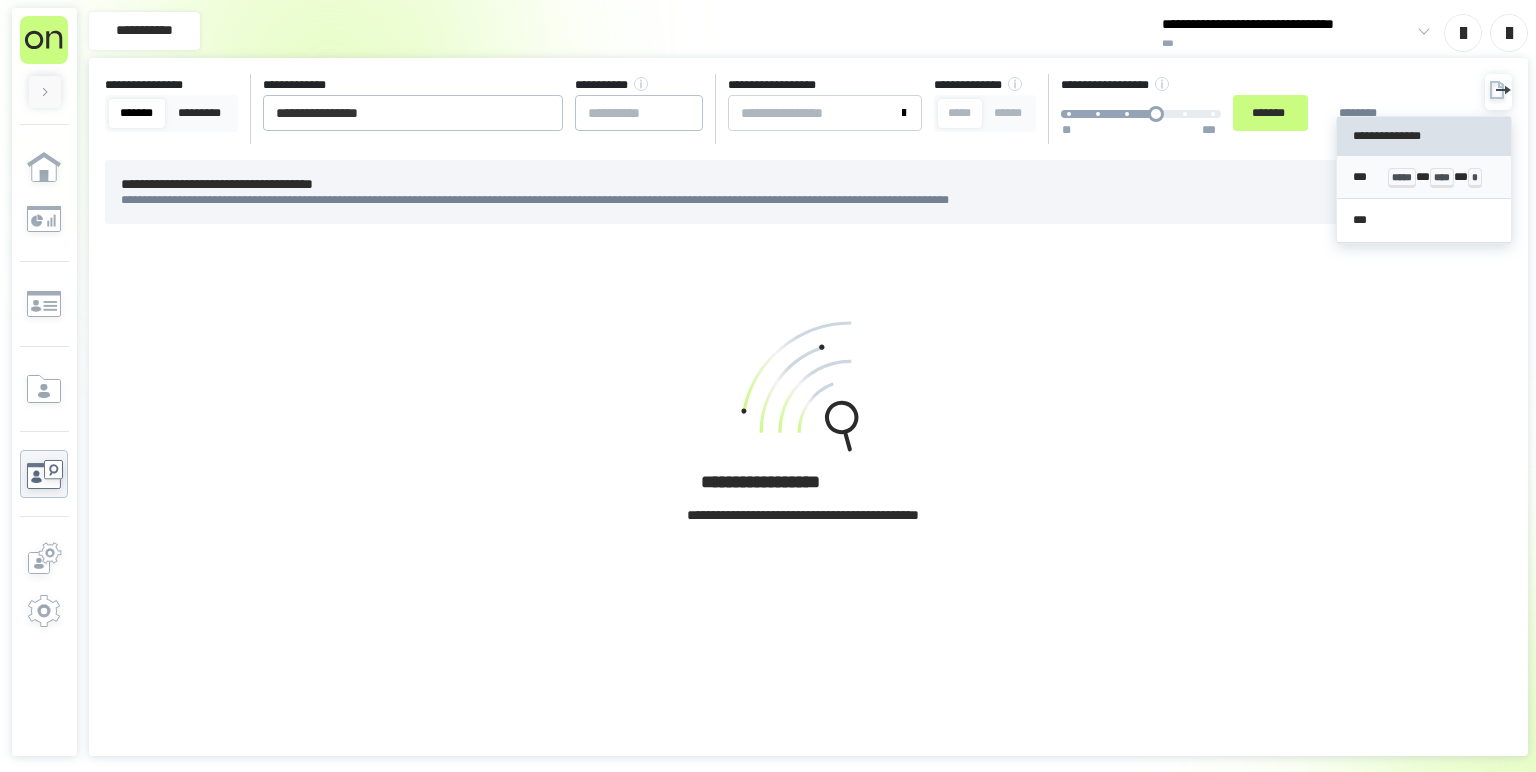 click on "*** ***** * **** *   *" at bounding box center [1424, 177] 